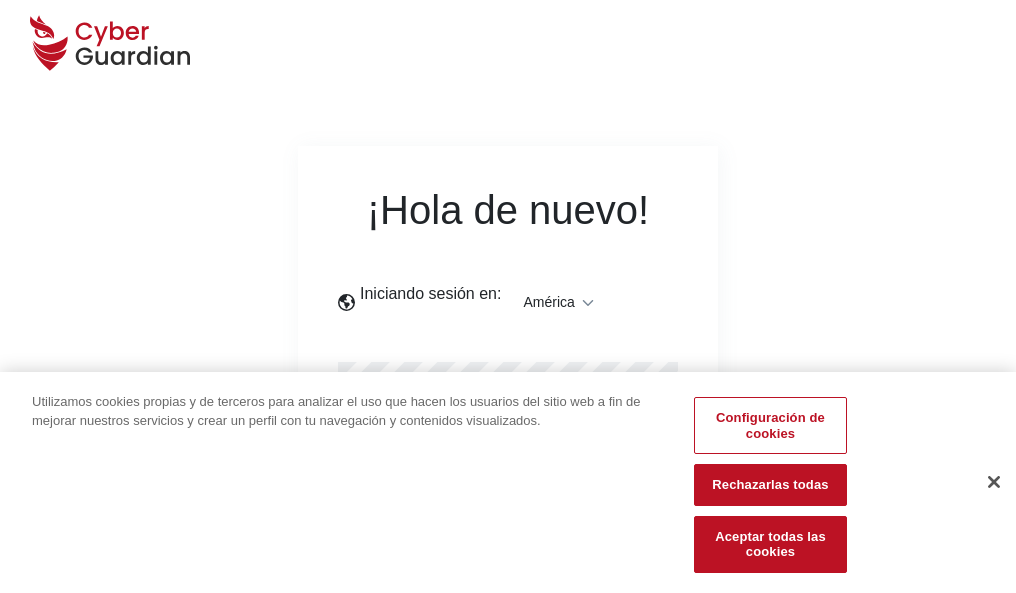 scroll, scrollTop: 0, scrollLeft: 0, axis: both 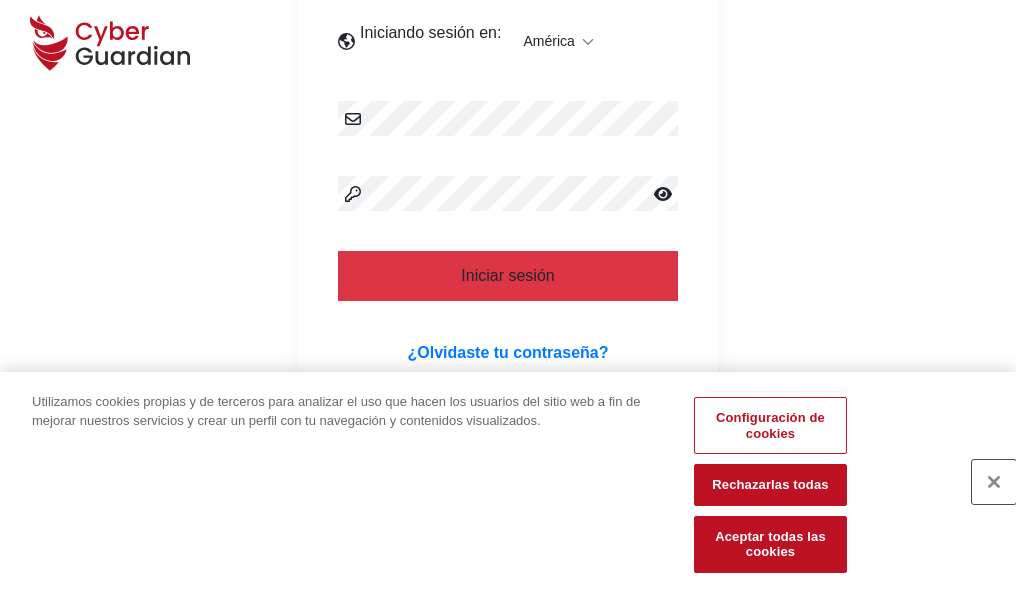 click at bounding box center (994, 482) 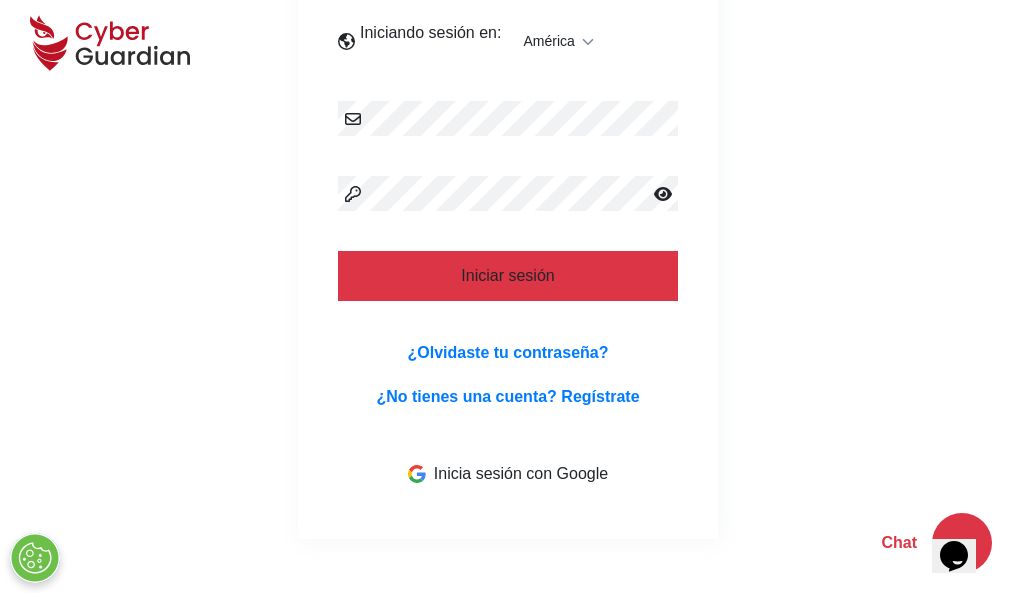 scroll, scrollTop: 454, scrollLeft: 0, axis: vertical 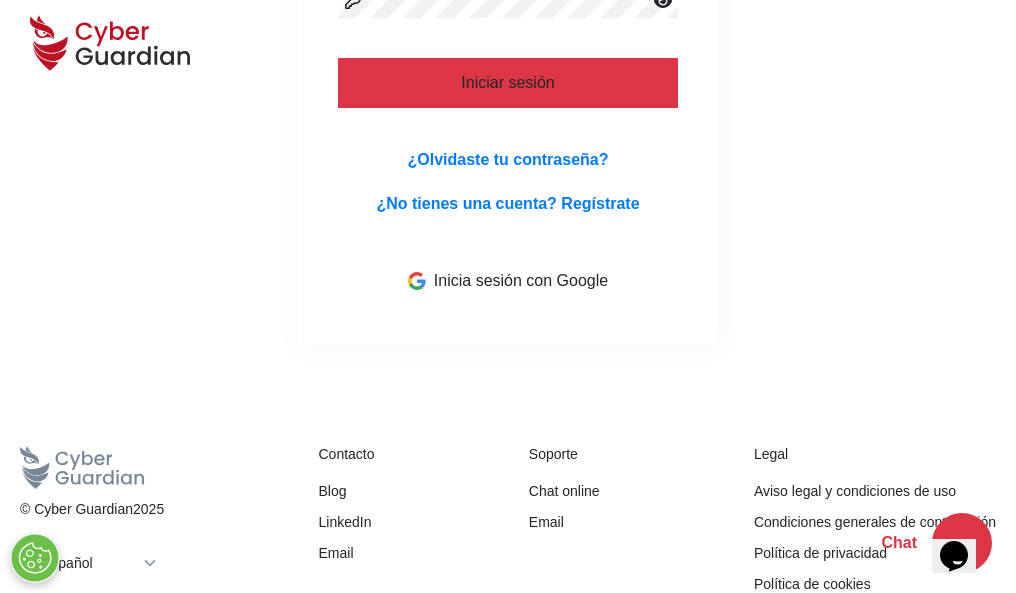 type 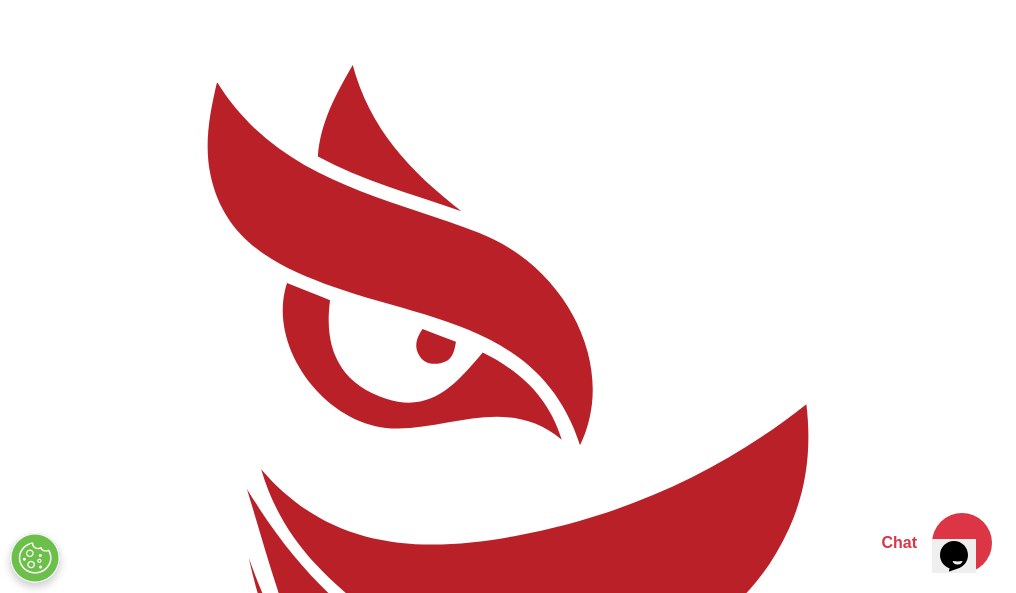 scroll, scrollTop: 0, scrollLeft: 0, axis: both 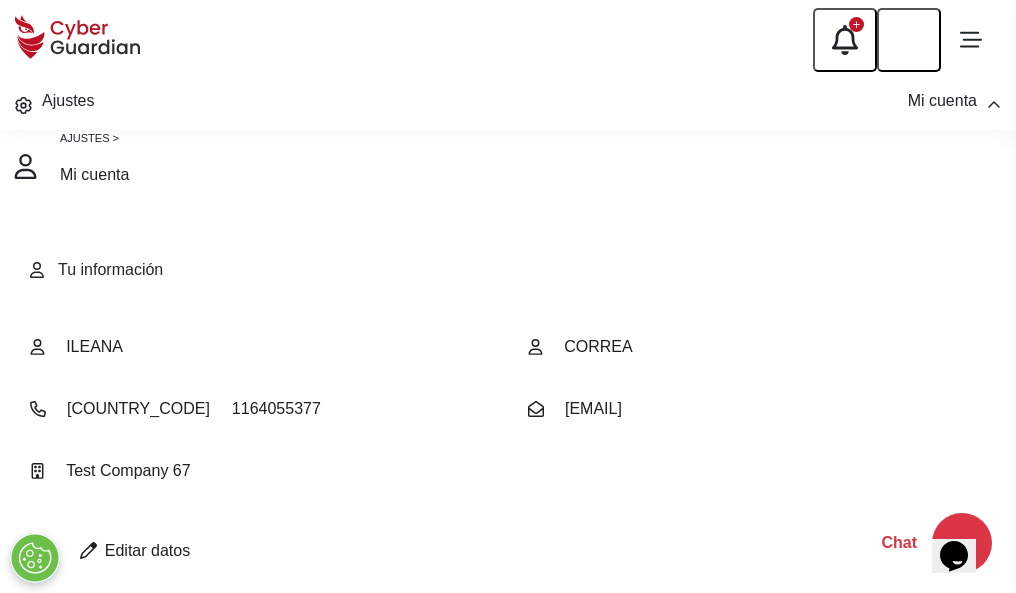 click at bounding box center [88, 550] 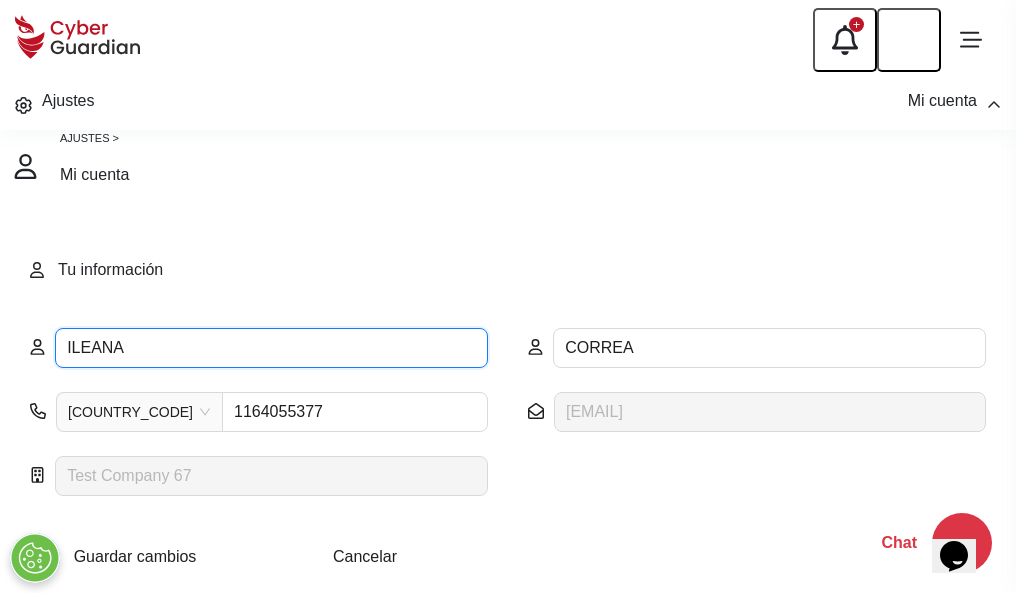 click on "ILEANA" at bounding box center (271, 348) 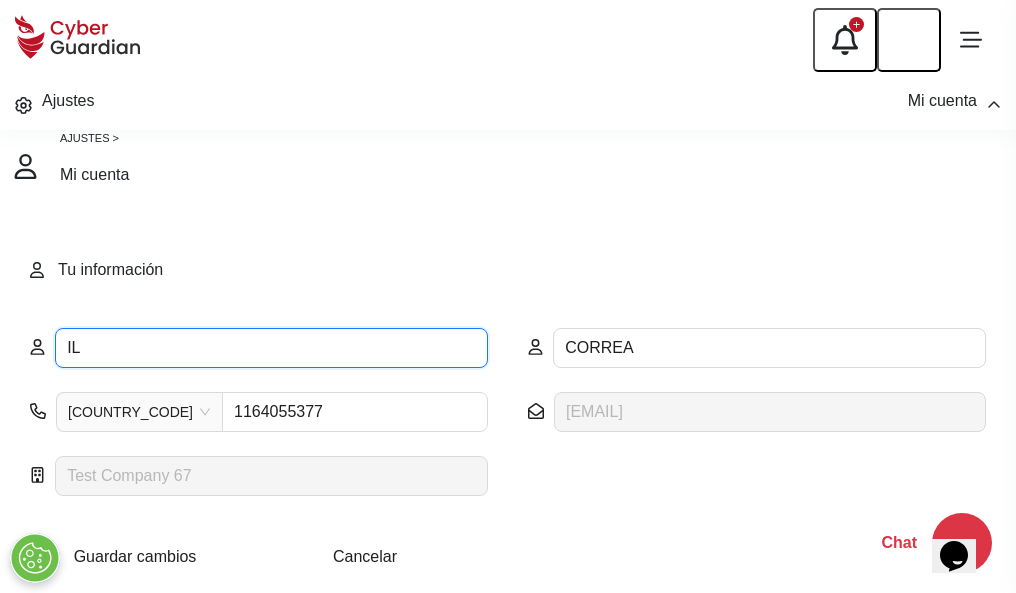 type on "I" 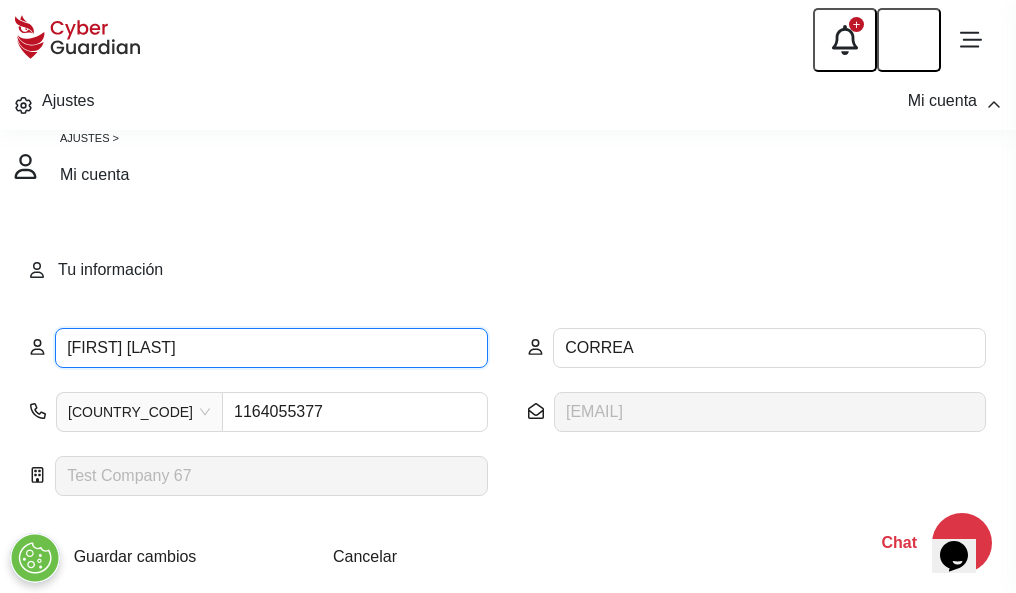 type on "Jose Ignacio" 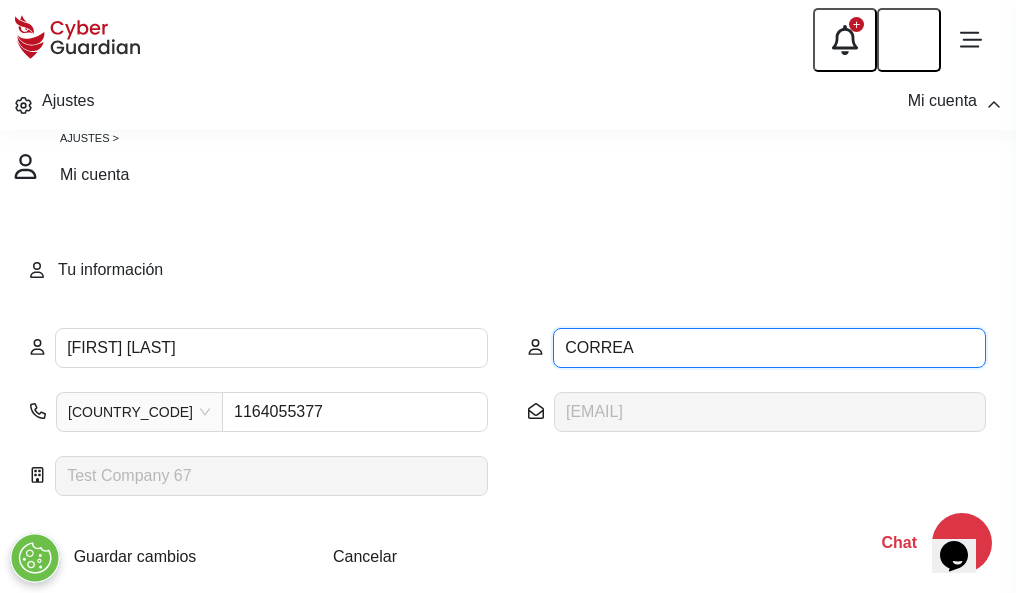 click on "CORREA" at bounding box center [769, 348] 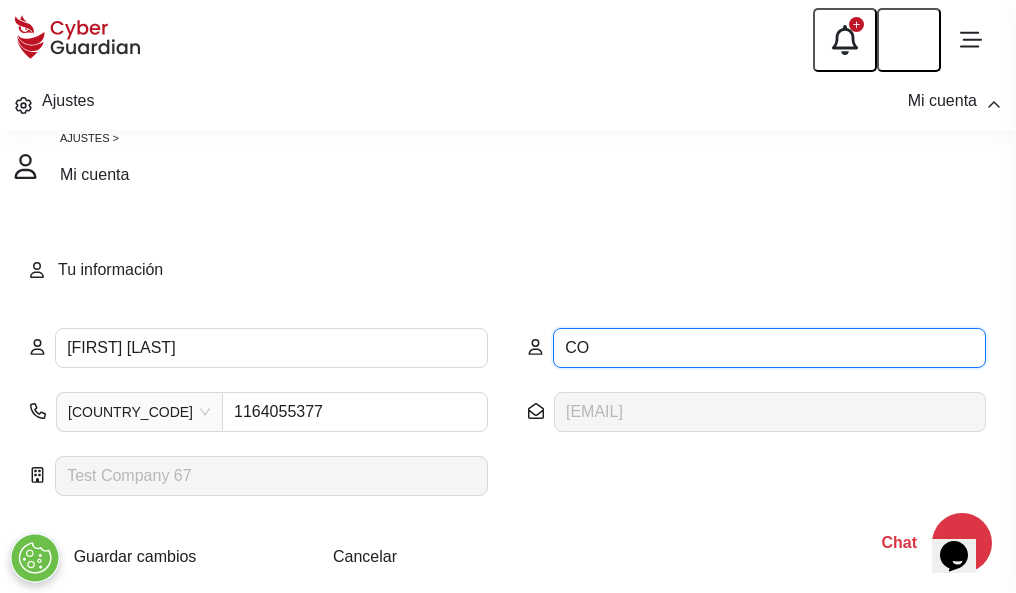 type on "C" 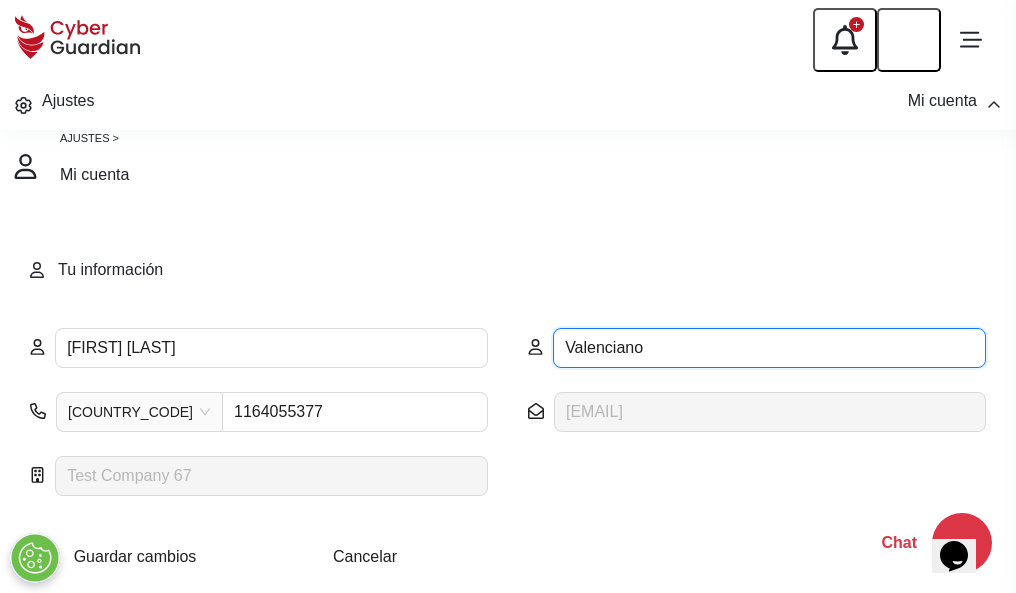 type on "Valenciano" 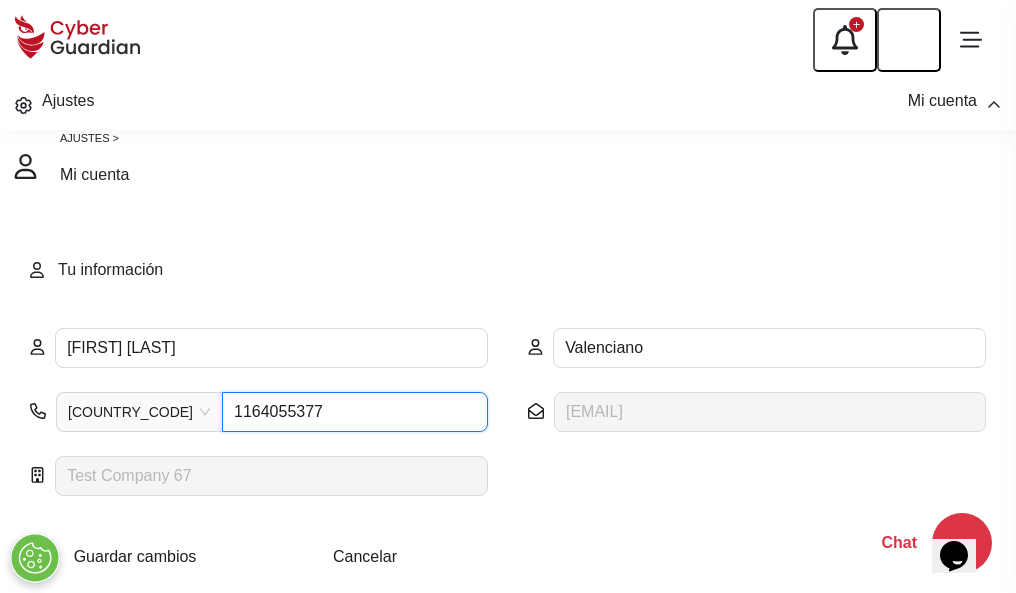 click on "1164055377" at bounding box center [355, 412] 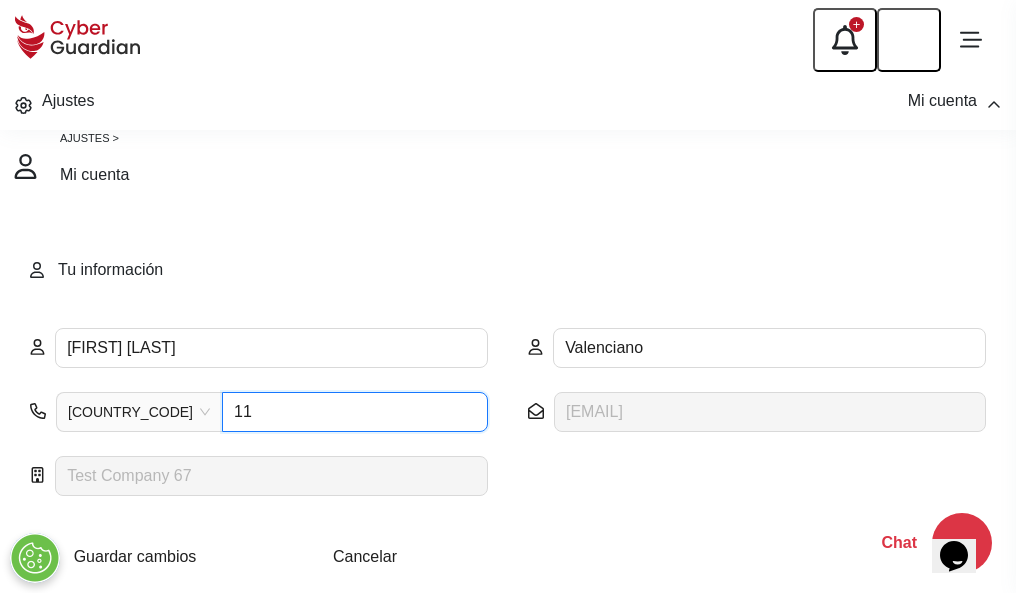 type on "1" 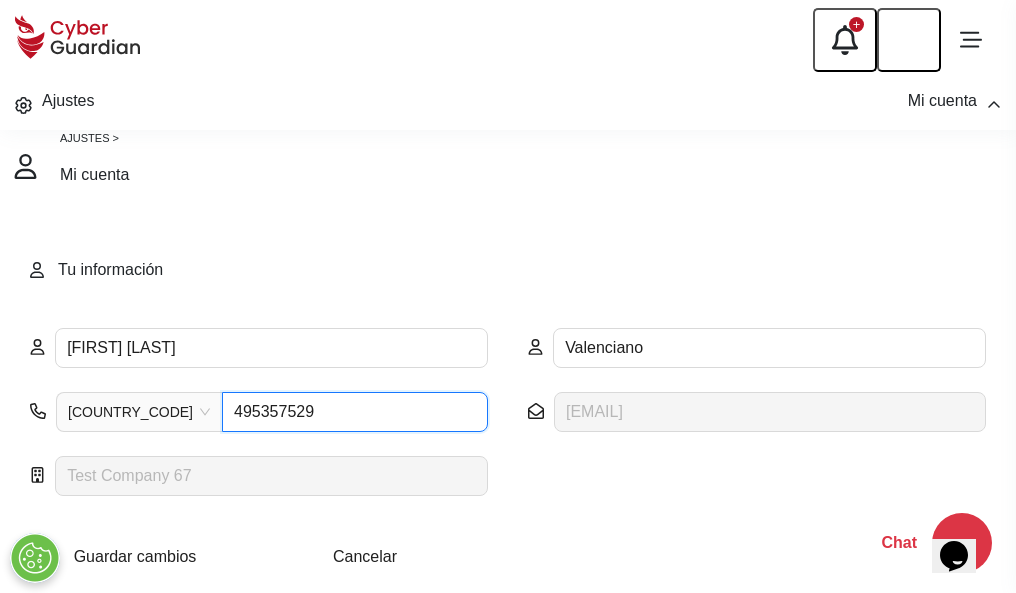 type on "4953575292" 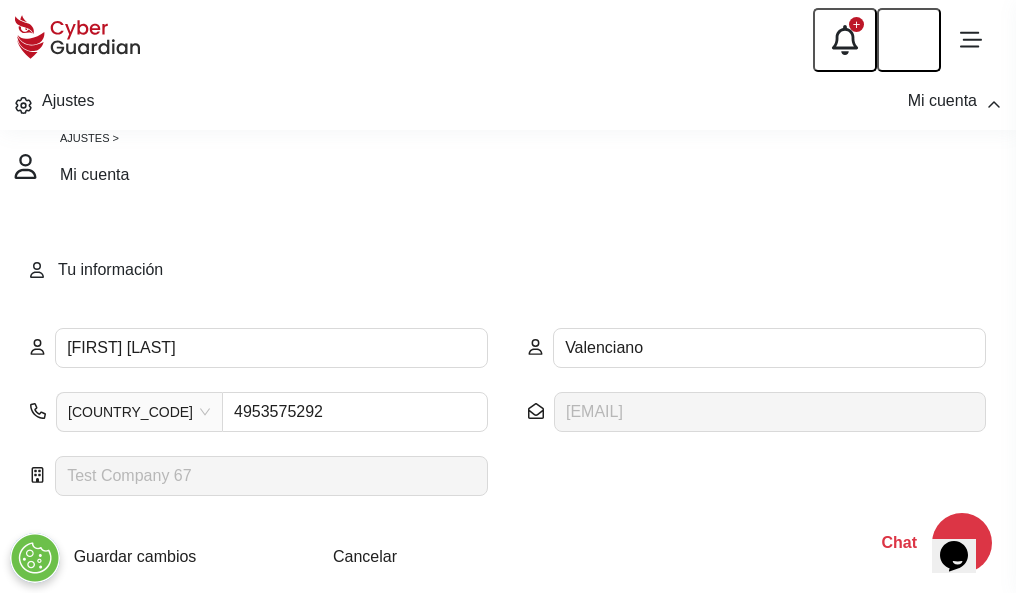 click on "Cancelar" at bounding box center (365, 556) 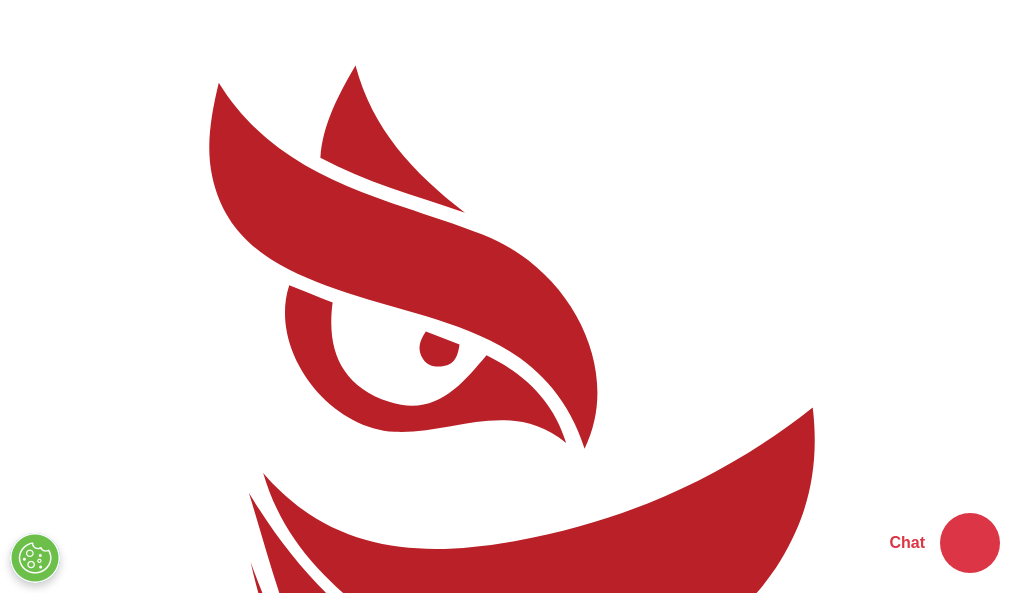 scroll, scrollTop: 0, scrollLeft: 0, axis: both 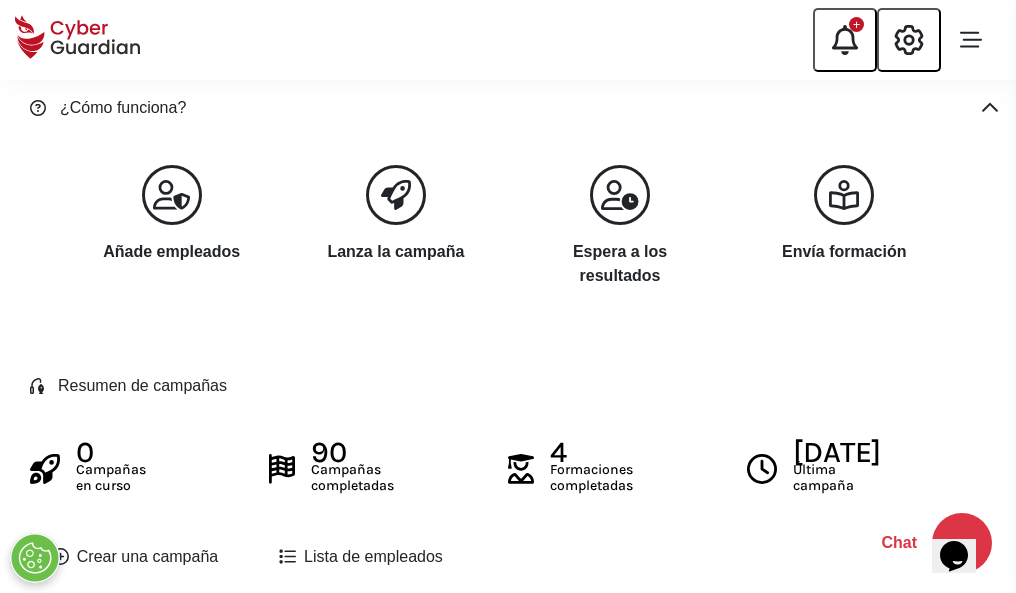 click on "Crear una campaña" at bounding box center (135, 557) 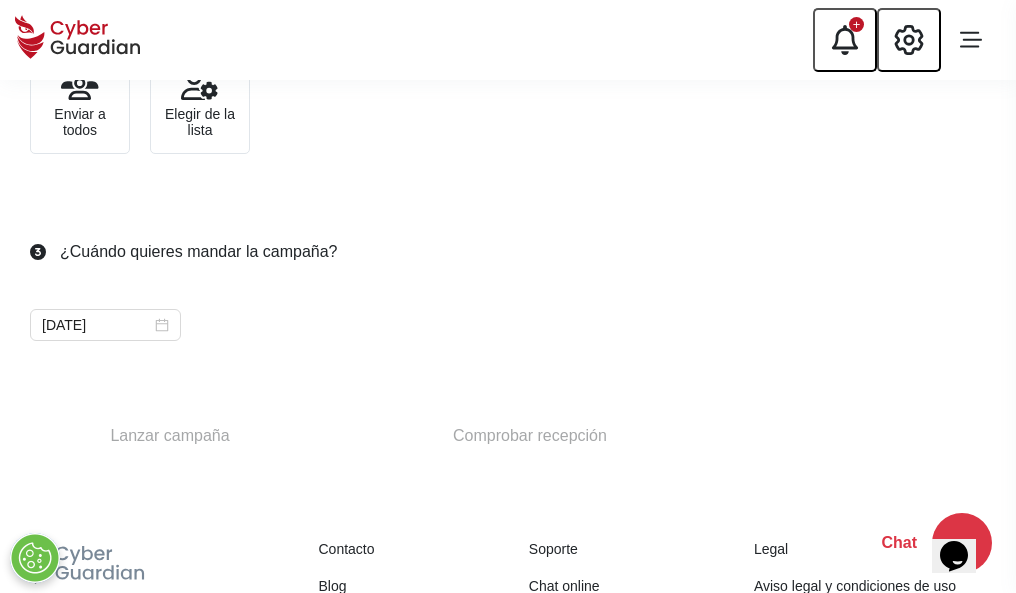 scroll, scrollTop: 732, scrollLeft: 0, axis: vertical 